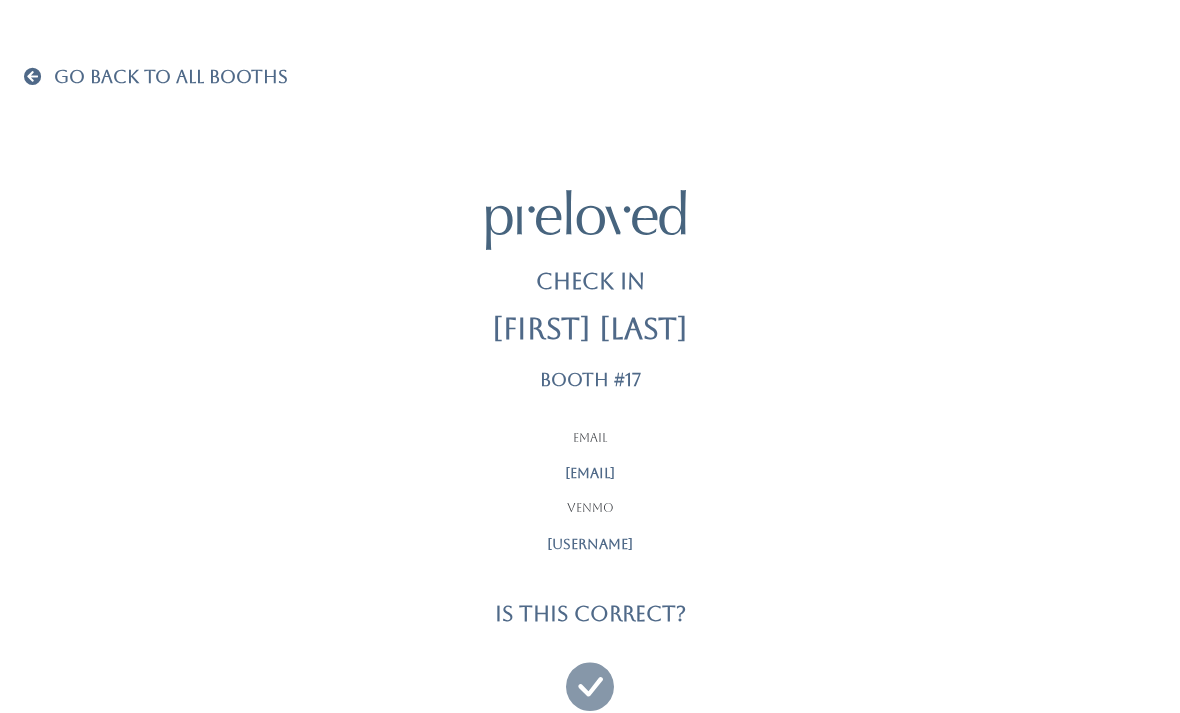 scroll, scrollTop: 0, scrollLeft: 0, axis: both 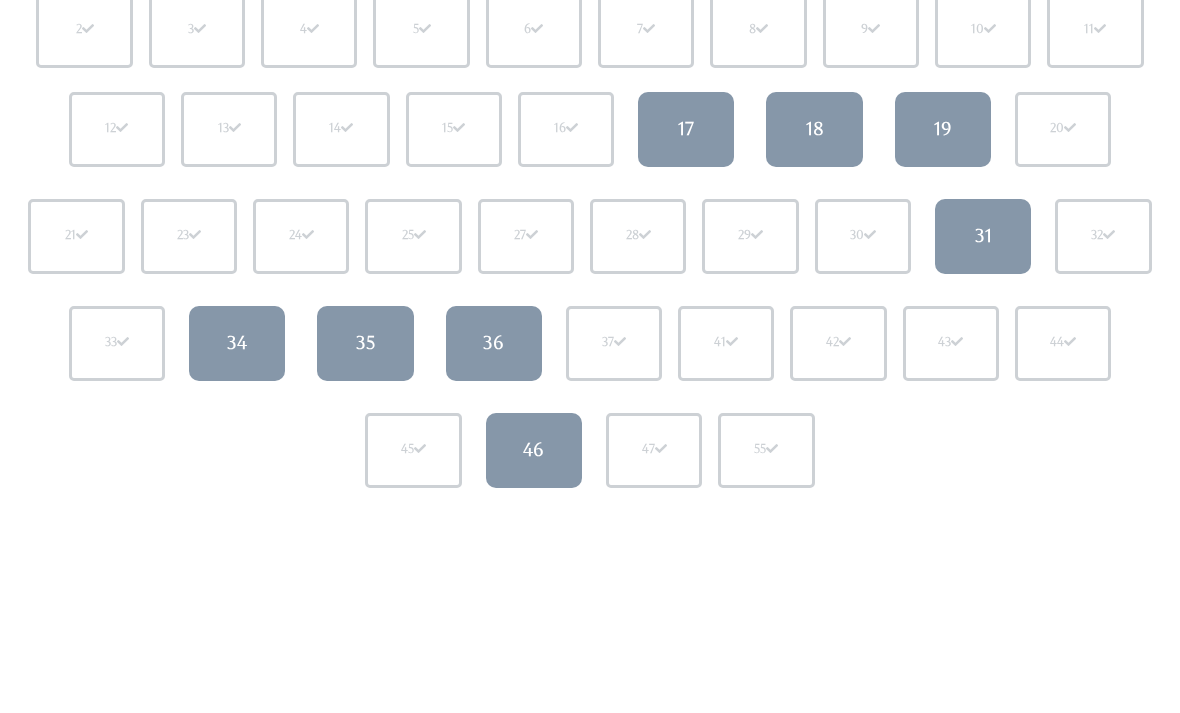click on "31" at bounding box center (983, 237) 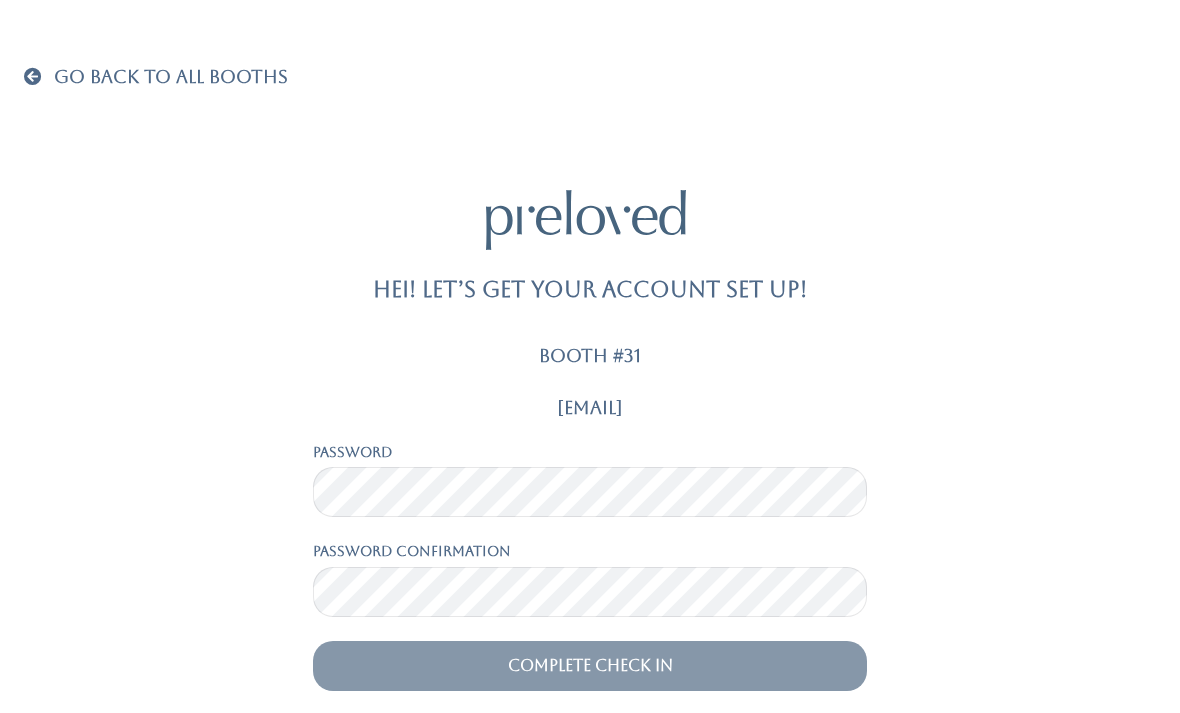 scroll, scrollTop: 0, scrollLeft: 0, axis: both 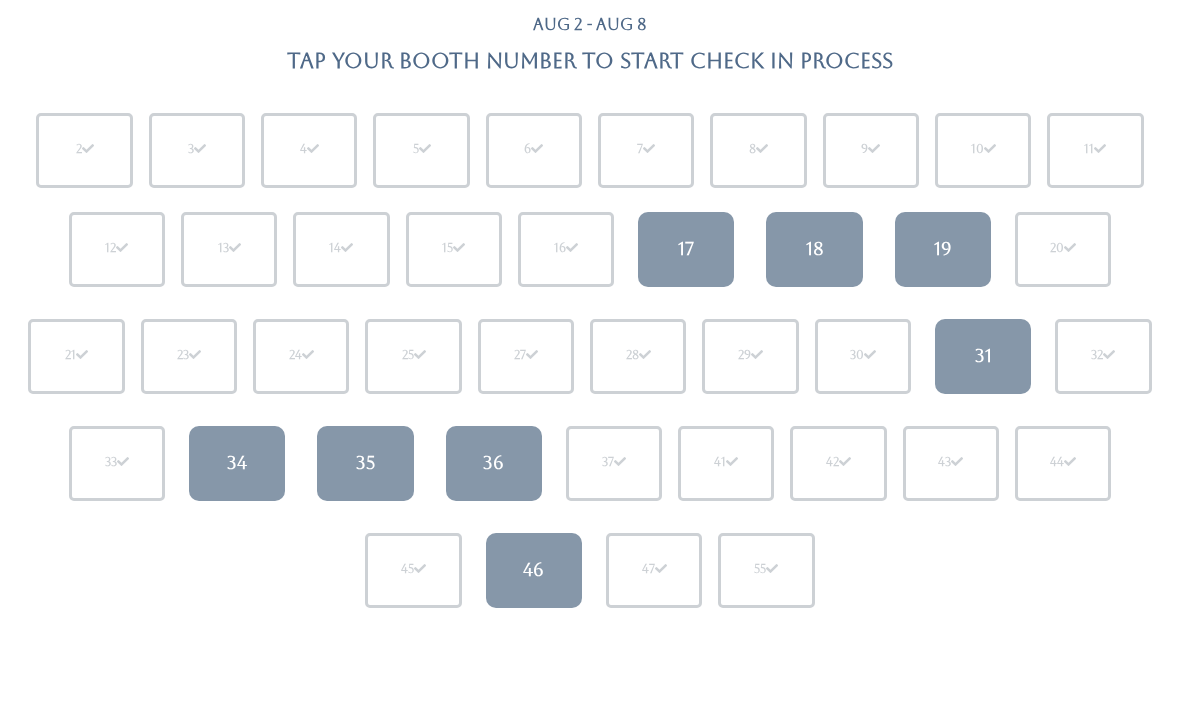 click on "34" at bounding box center [237, 463] 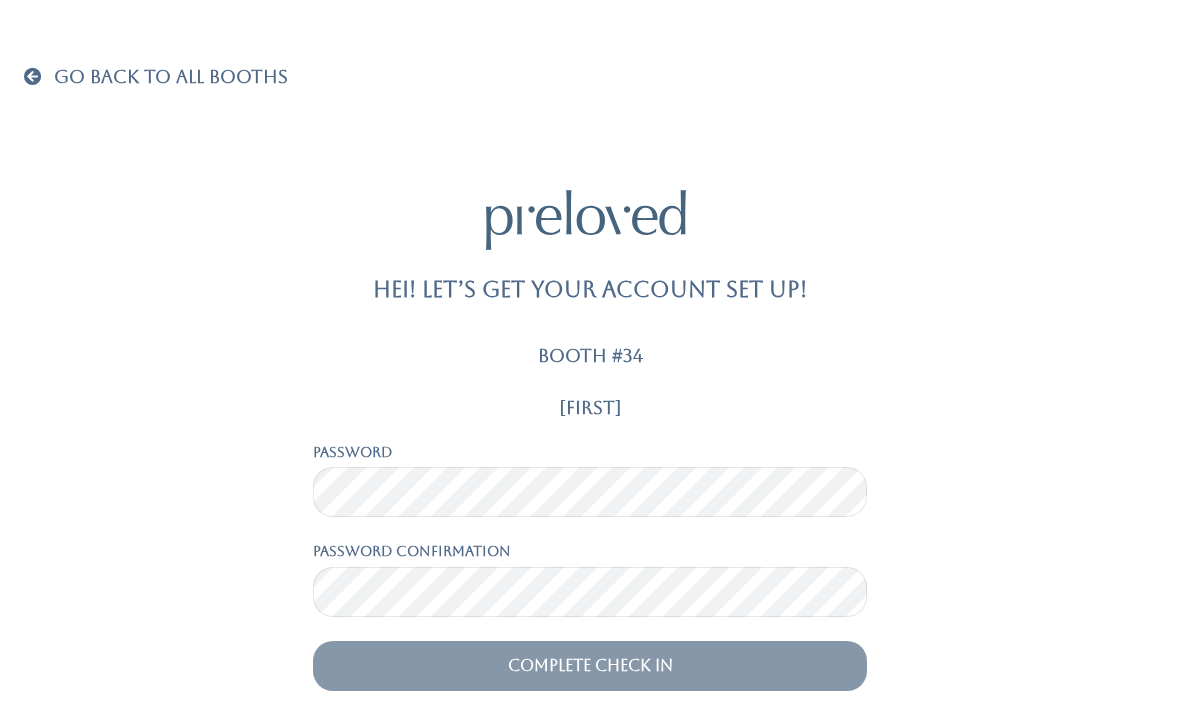 scroll, scrollTop: 0, scrollLeft: 0, axis: both 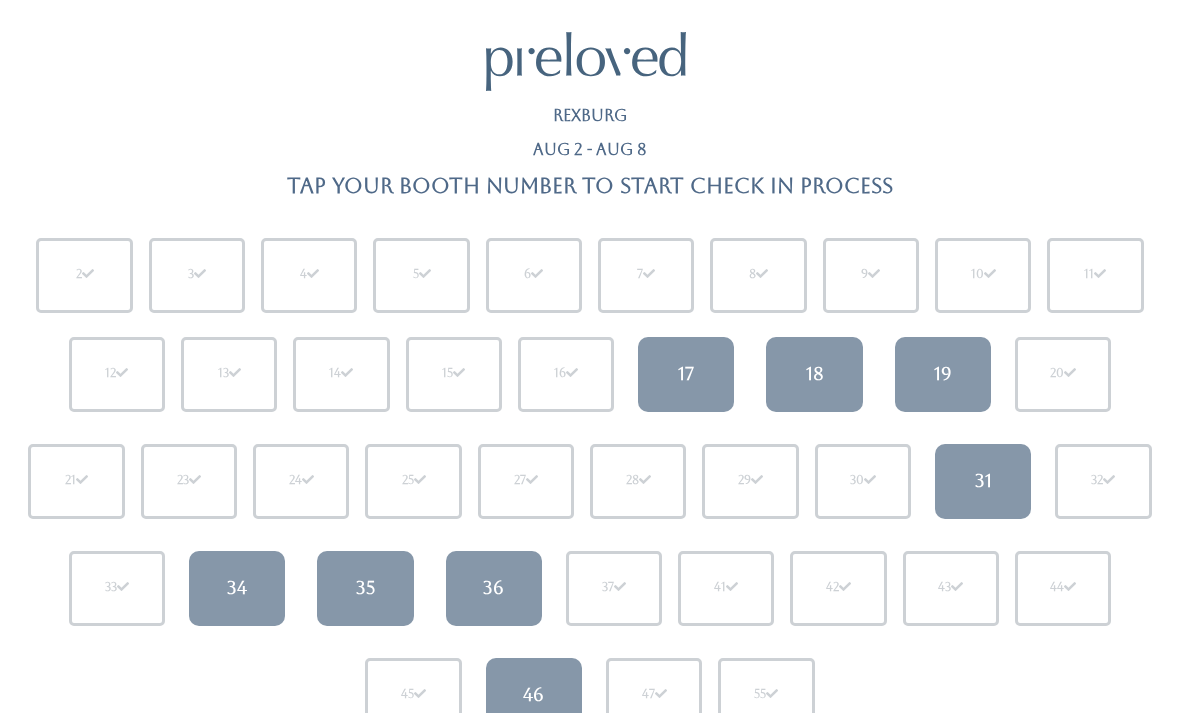 click on "36" at bounding box center [494, 588] 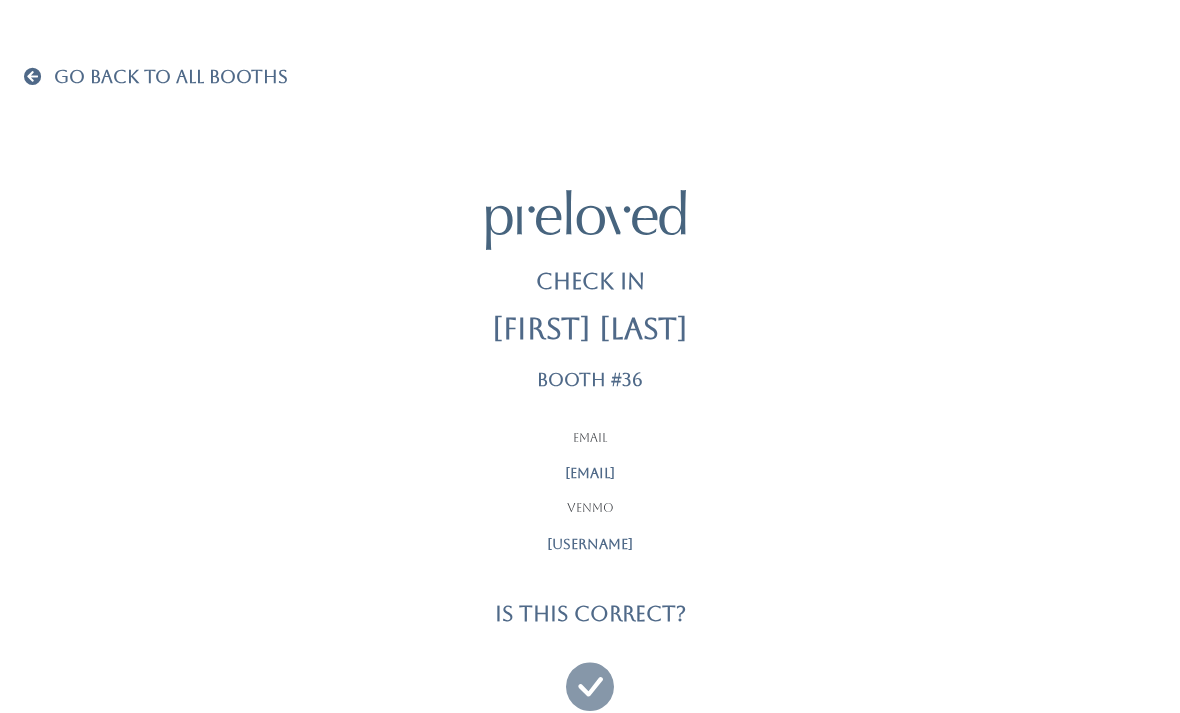 scroll, scrollTop: 0, scrollLeft: 0, axis: both 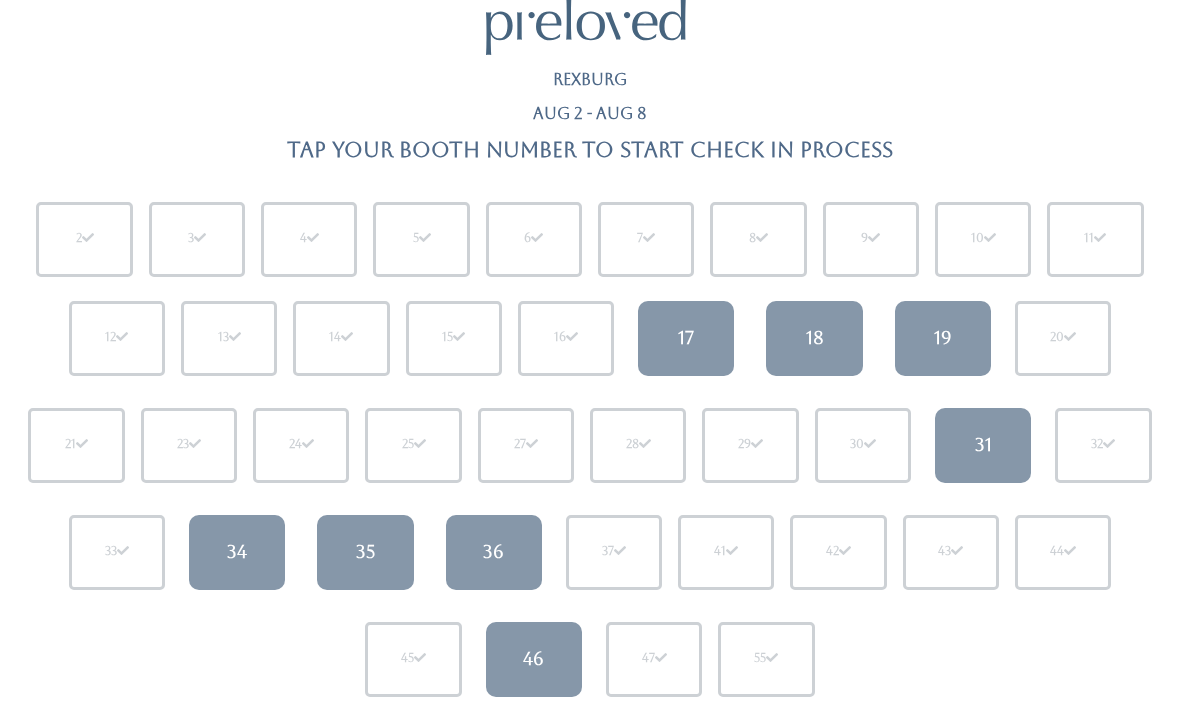 click on "46" at bounding box center (534, 659) 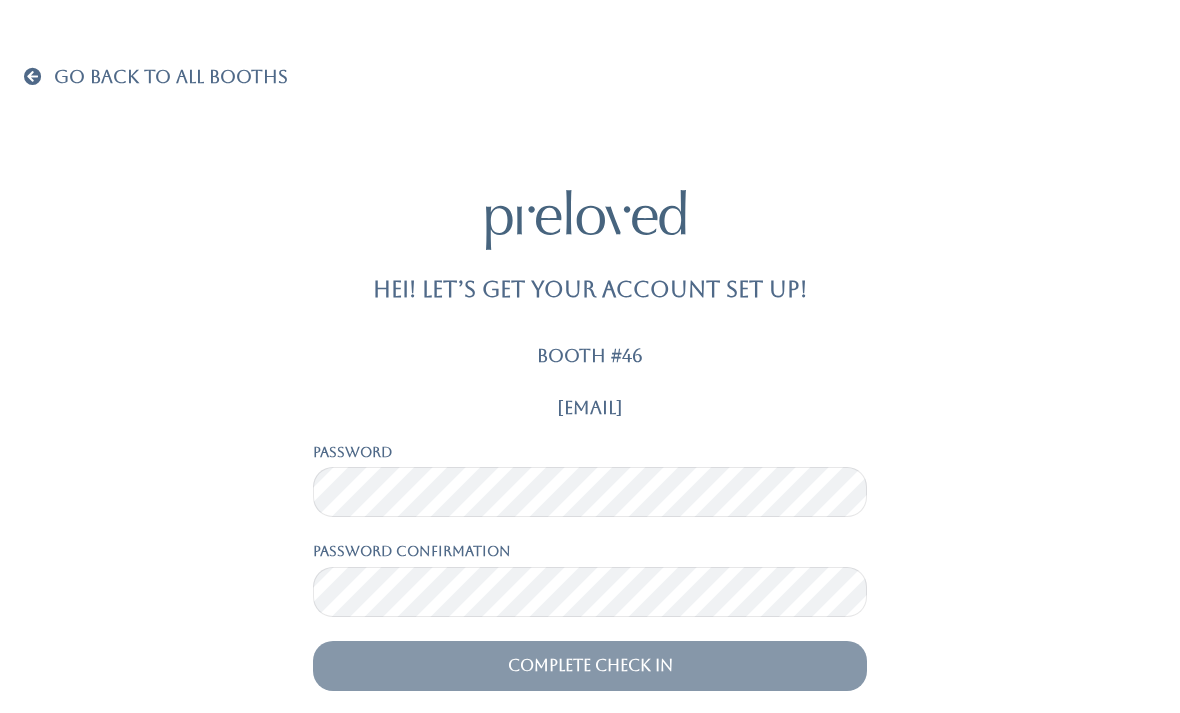 scroll, scrollTop: 0, scrollLeft: 0, axis: both 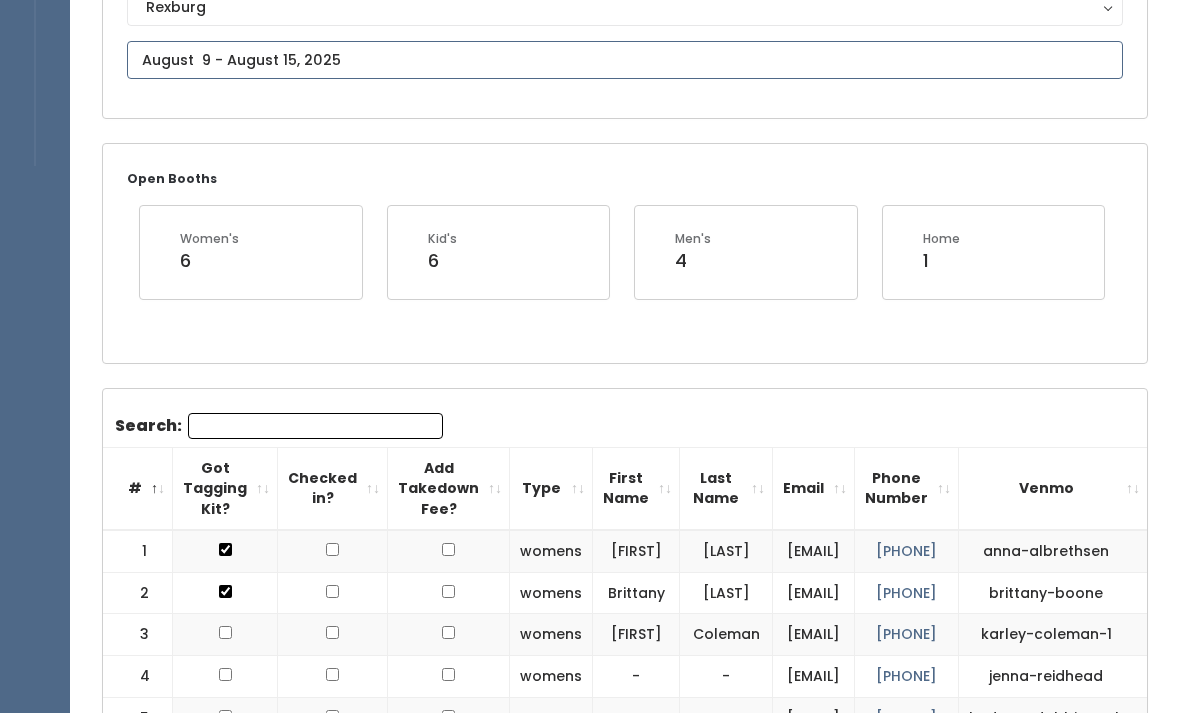 click on "EMPLOYEES
Manage Bookings
Booths by Week
All Bookings
Bookings with Booths
Booth Discounts
Seller Check-in
Rexburg Employee
Admin Home
My bookings
Account settings" at bounding box center (590, 1452) 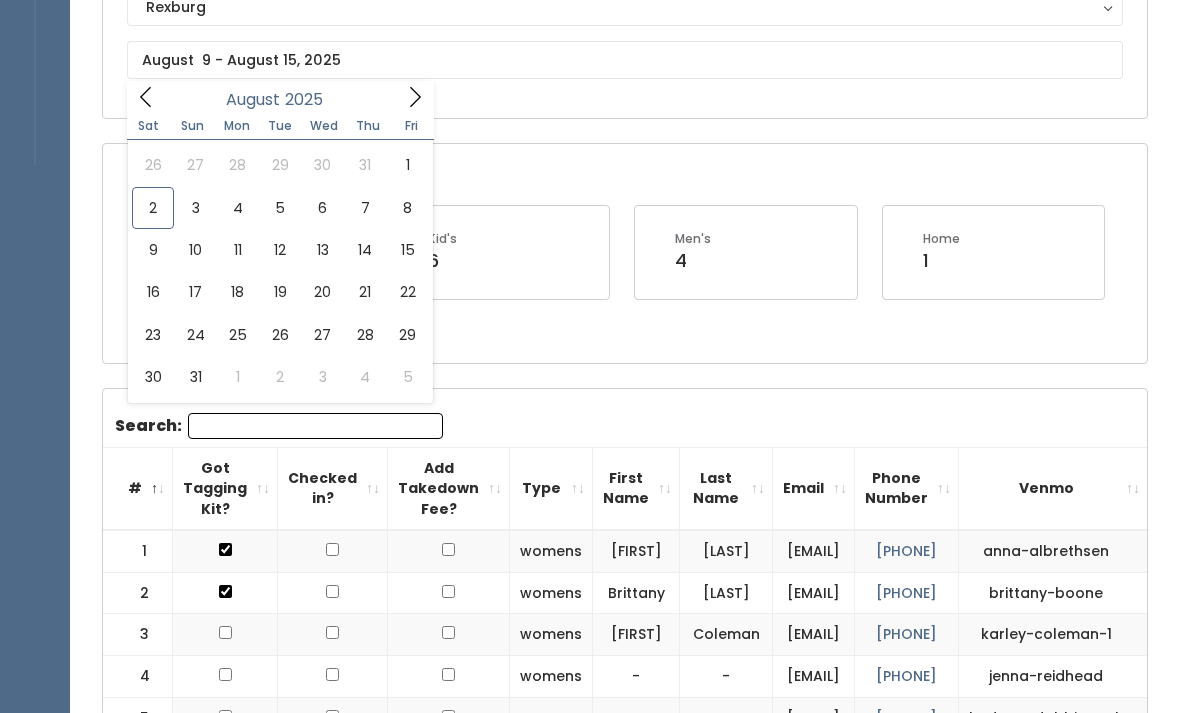 click on "Search:
# Got Tagging Kit? Checked in? Add Takedown Fee? Type First Name Last Name Email Phone Number Venmo
1
womens
Anna
Albrethsen
annama2012@gmail.com
(541) 401-3955" at bounding box center [625, 1712] 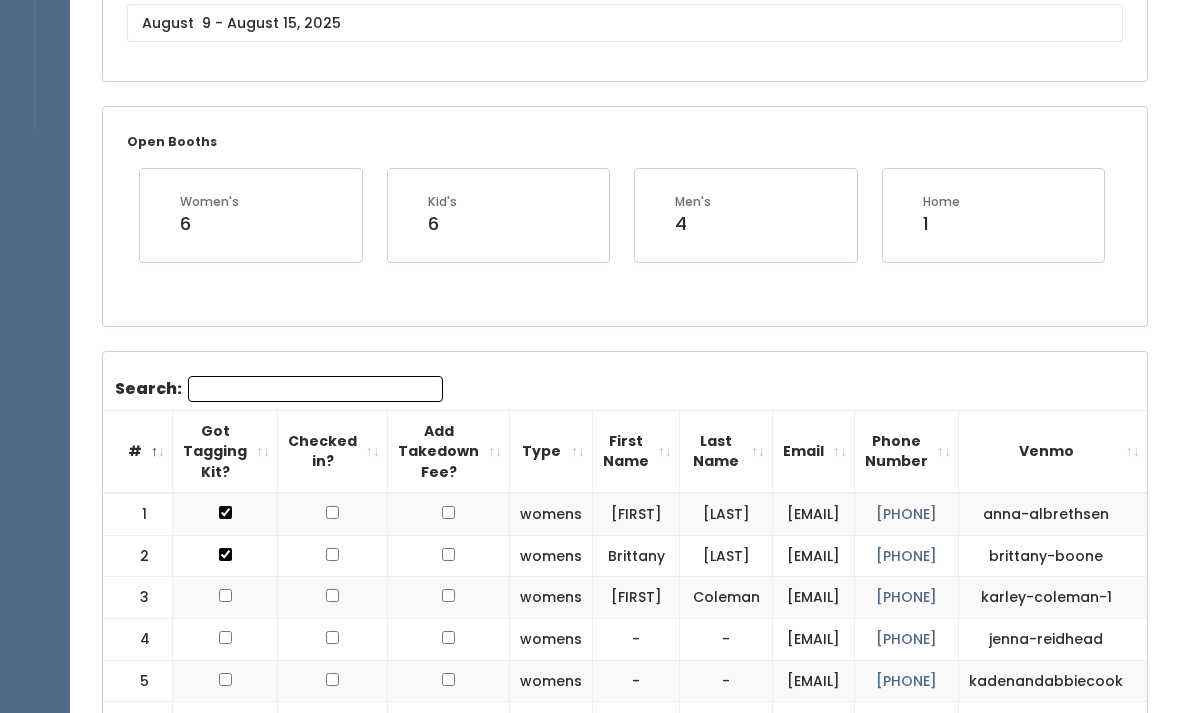 scroll, scrollTop: 0, scrollLeft: 0, axis: both 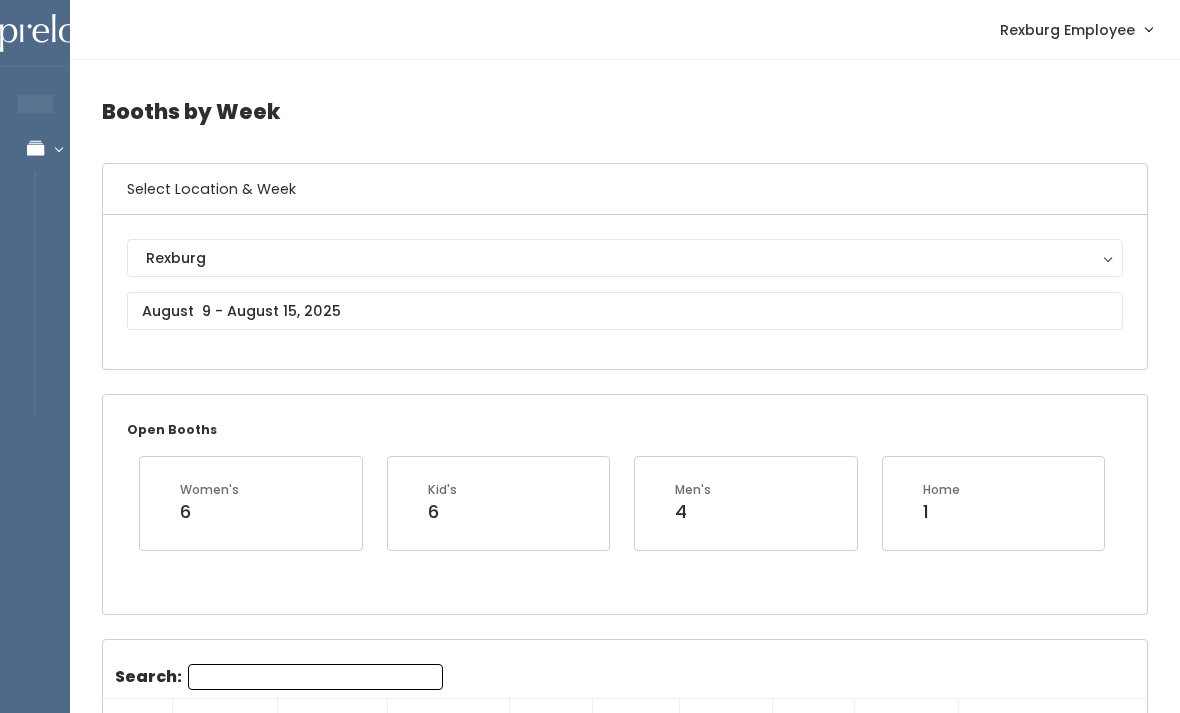 click on "Rexburg" at bounding box center (625, 258) 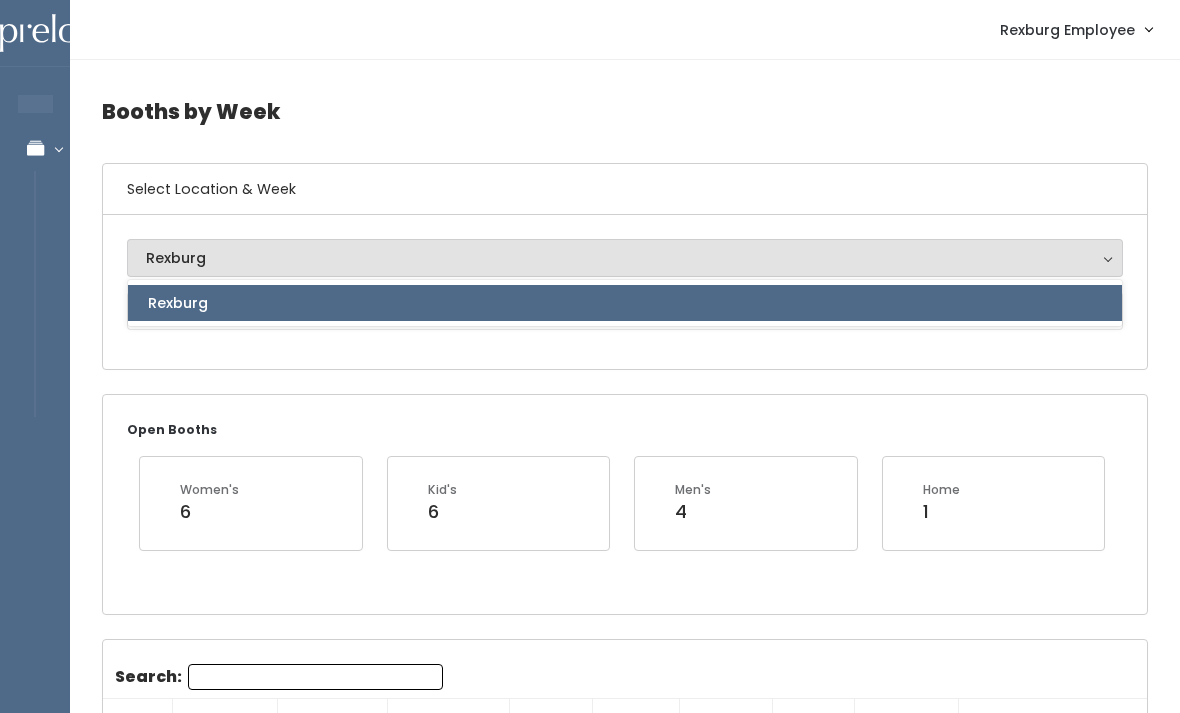 click on "Open Booths
Women's
6
Kid's
6
Men's
4
Home
1" at bounding box center [625, 504] 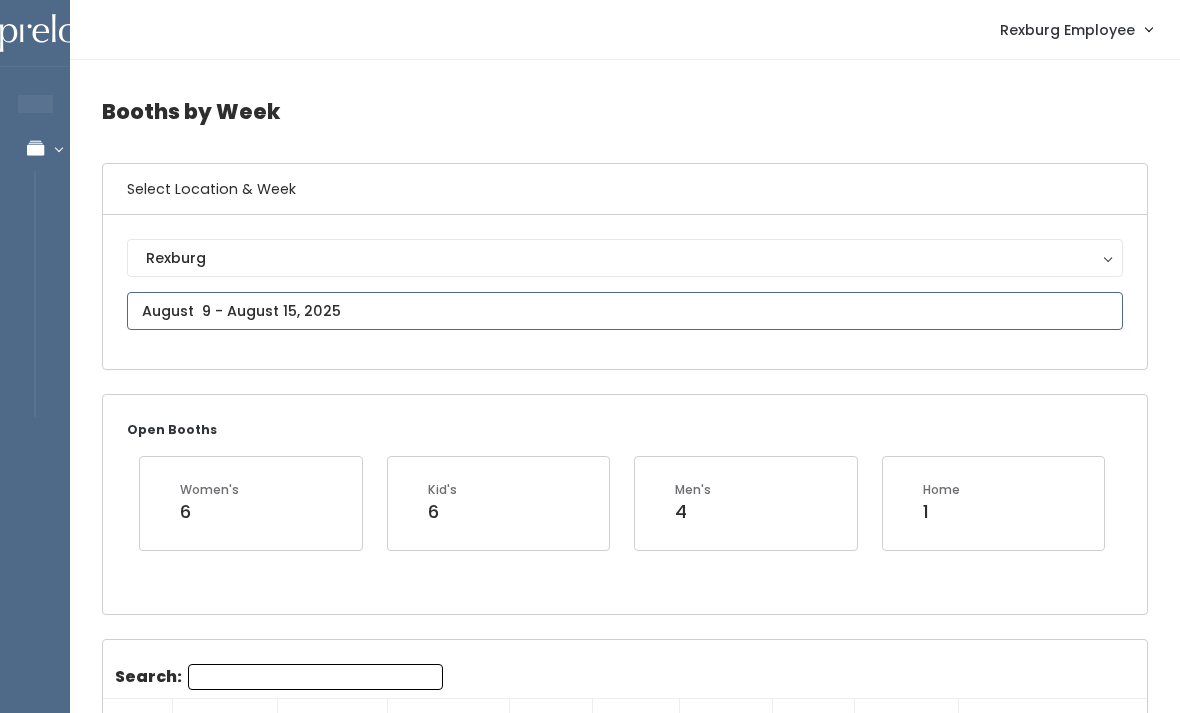click at bounding box center (625, 311) 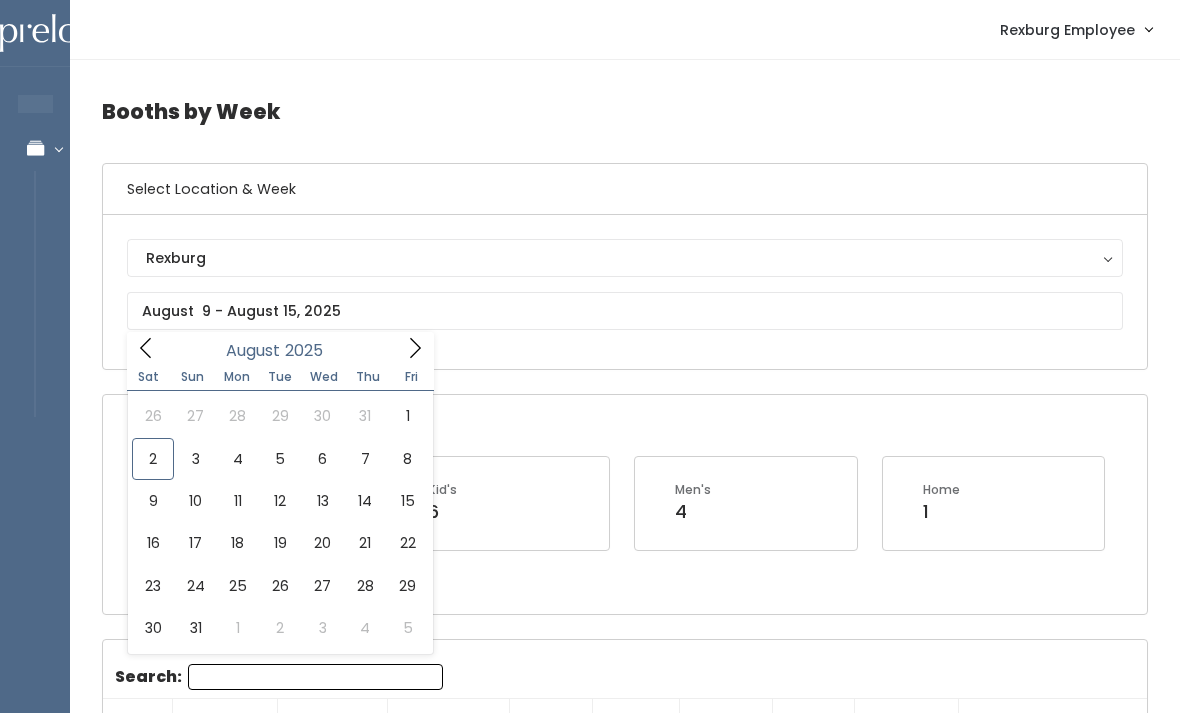 click on "Open Booths
Women's
6
Kid's
6
Men's
4
Home
1" at bounding box center [625, 504] 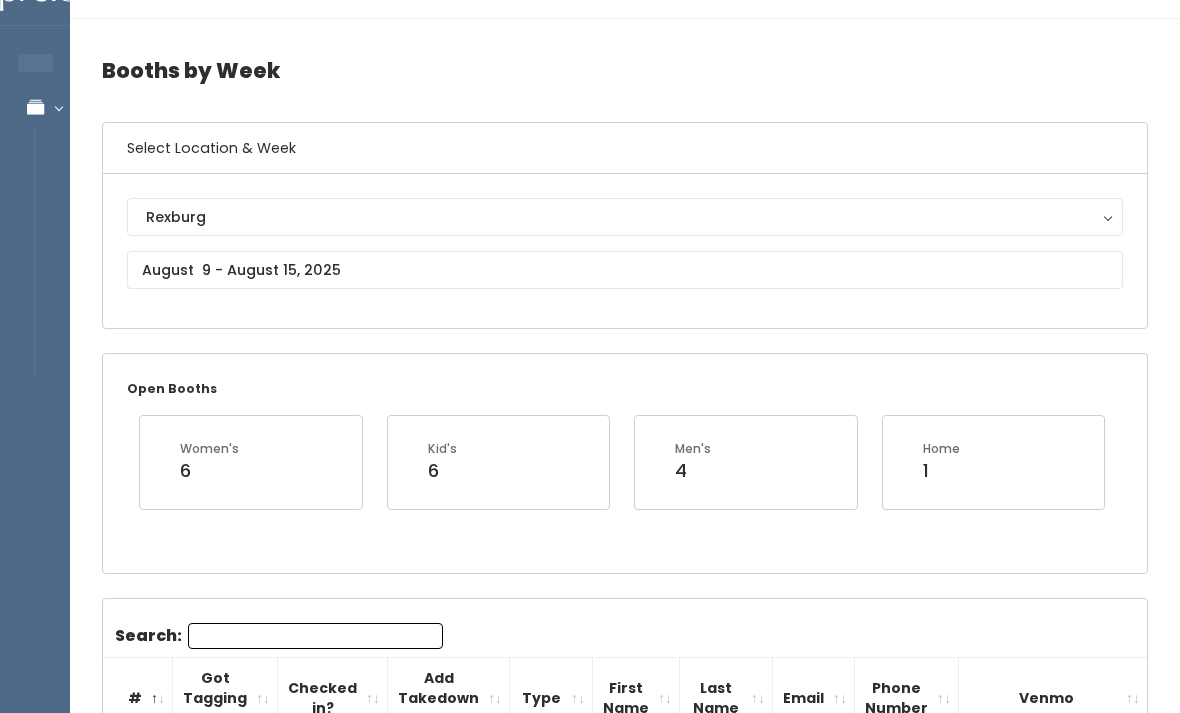 click on "Rexburg" at bounding box center (625, 217) 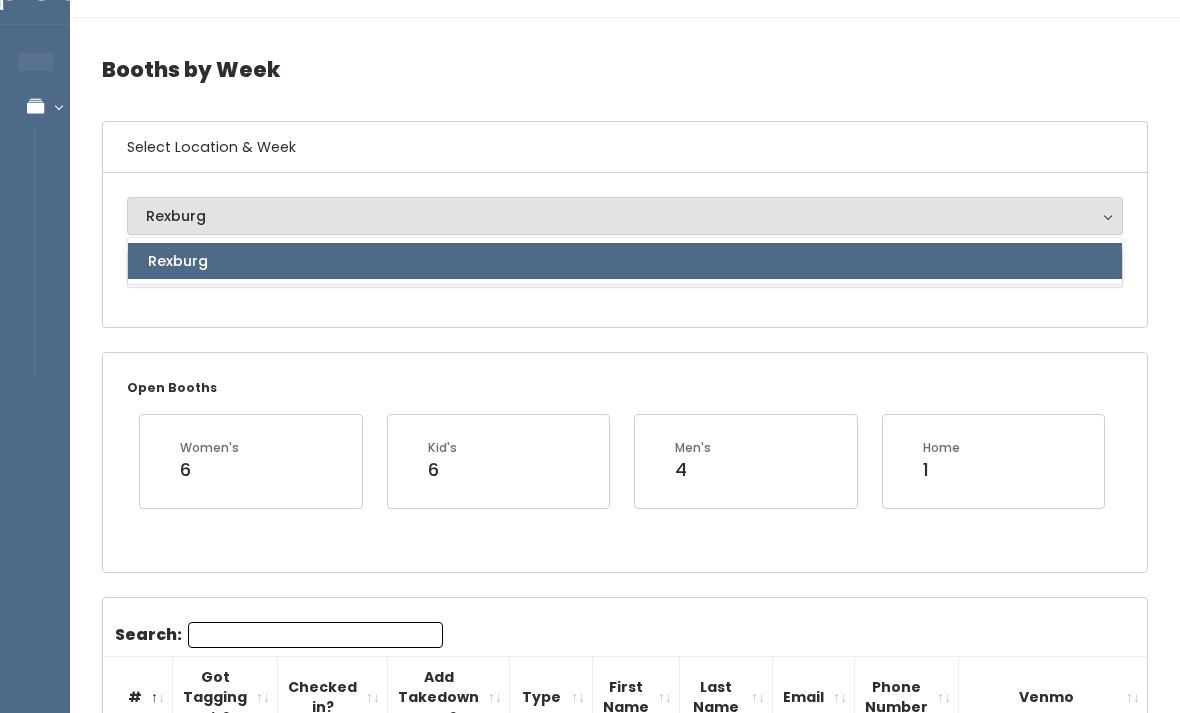 click on "Booths by Week
Select Location & Week
Rexburg
Rexburg
Rexburg
Open Booths
Women's
6
Kid's
6
Men's
4
Home  1" at bounding box center [625, 1664] 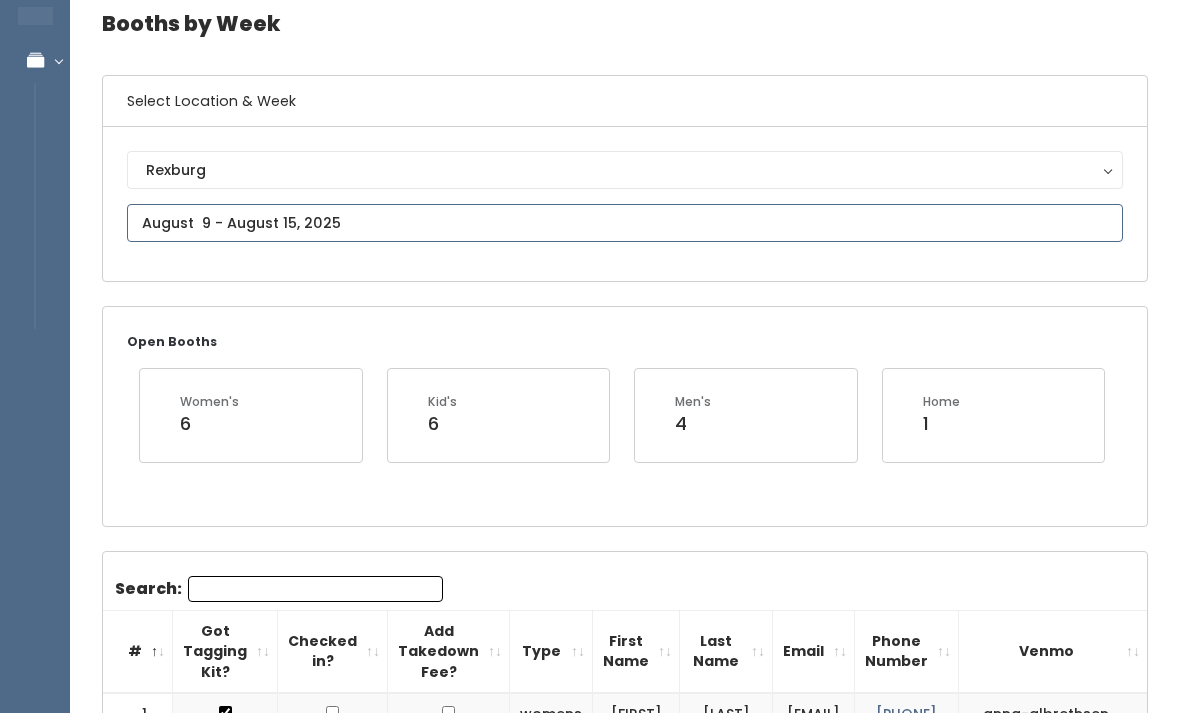 click on "EMPLOYEES
Manage Bookings
Booths by Week
All Bookings
Bookings with Booths
Booth Discounts
Seller Check-in
Rexburg Employee
Admin Home
My bookings
Account settings" at bounding box center (590, 1615) 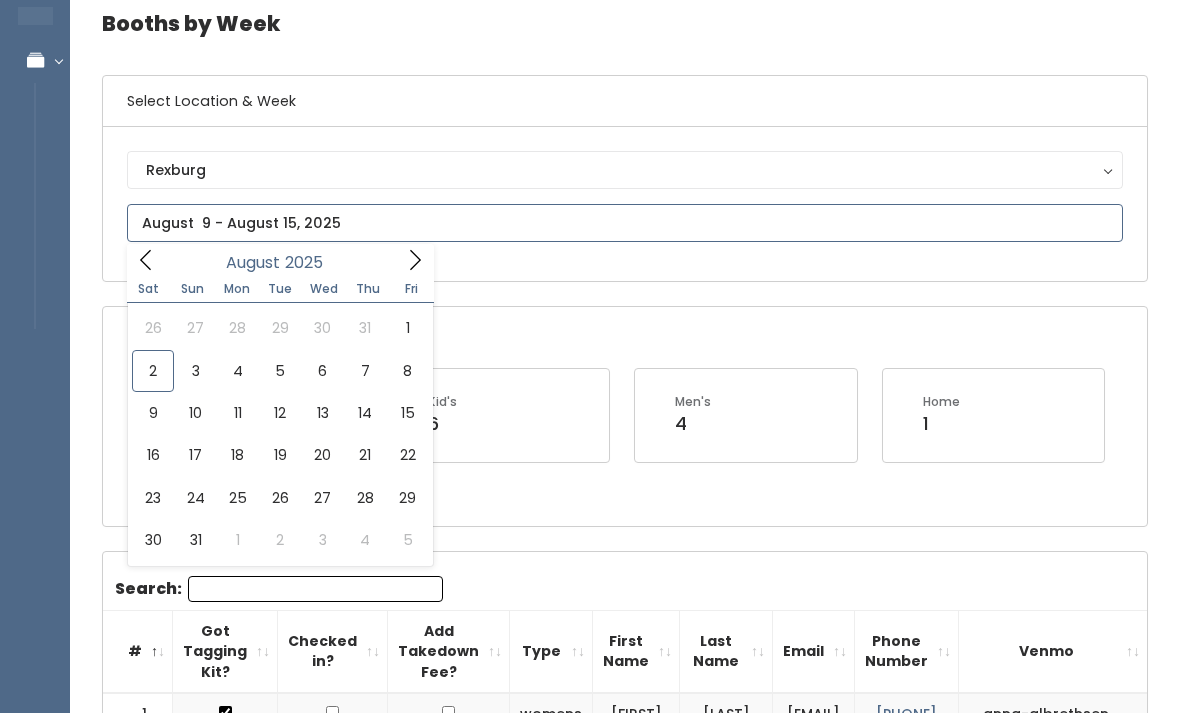 scroll, scrollTop: 88, scrollLeft: 0, axis: vertical 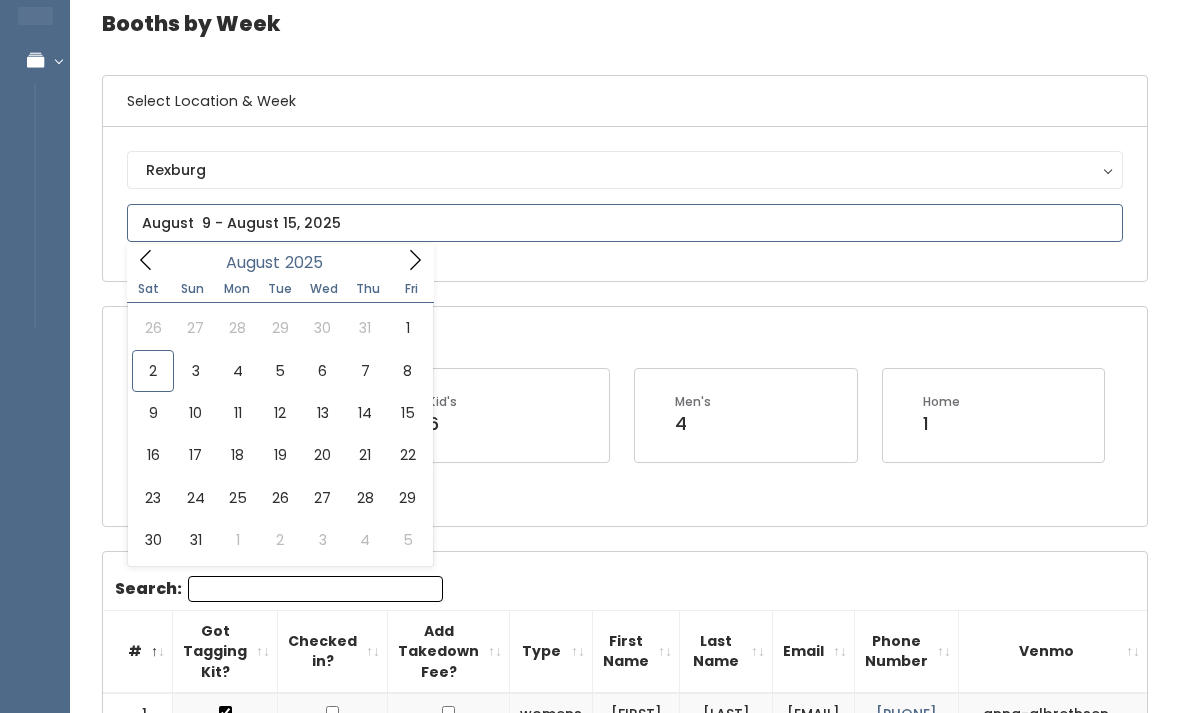type on "August 16 to August 22" 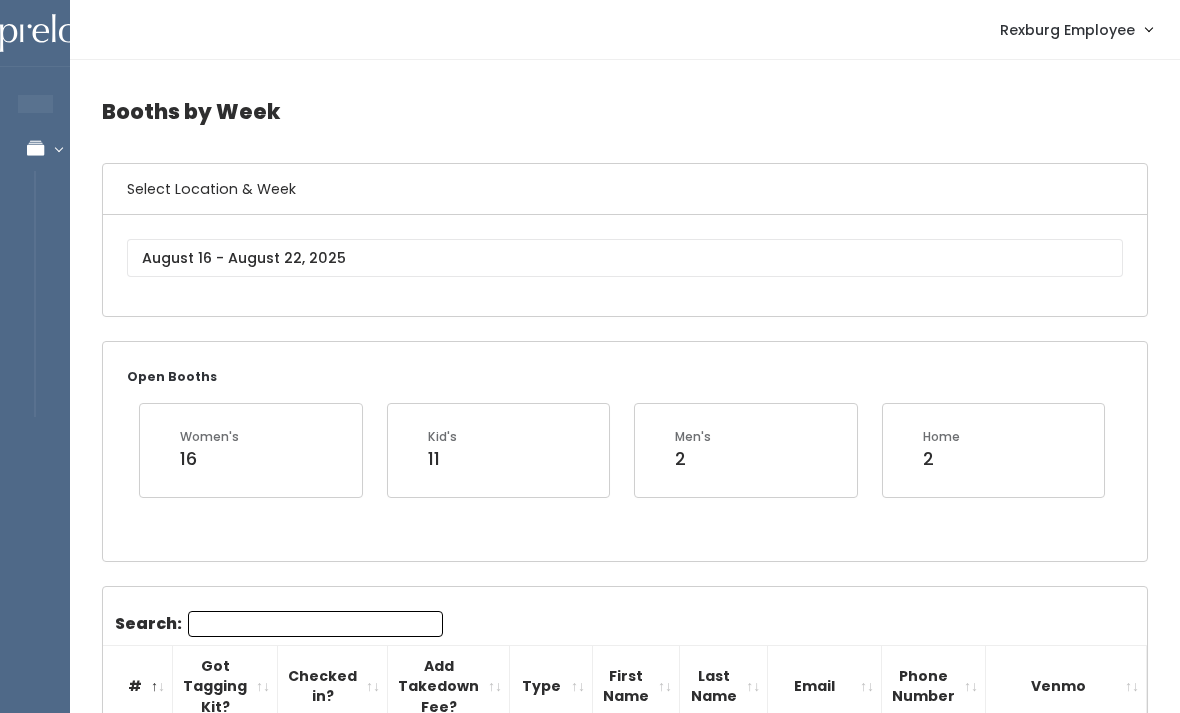 scroll, scrollTop: 0, scrollLeft: 0, axis: both 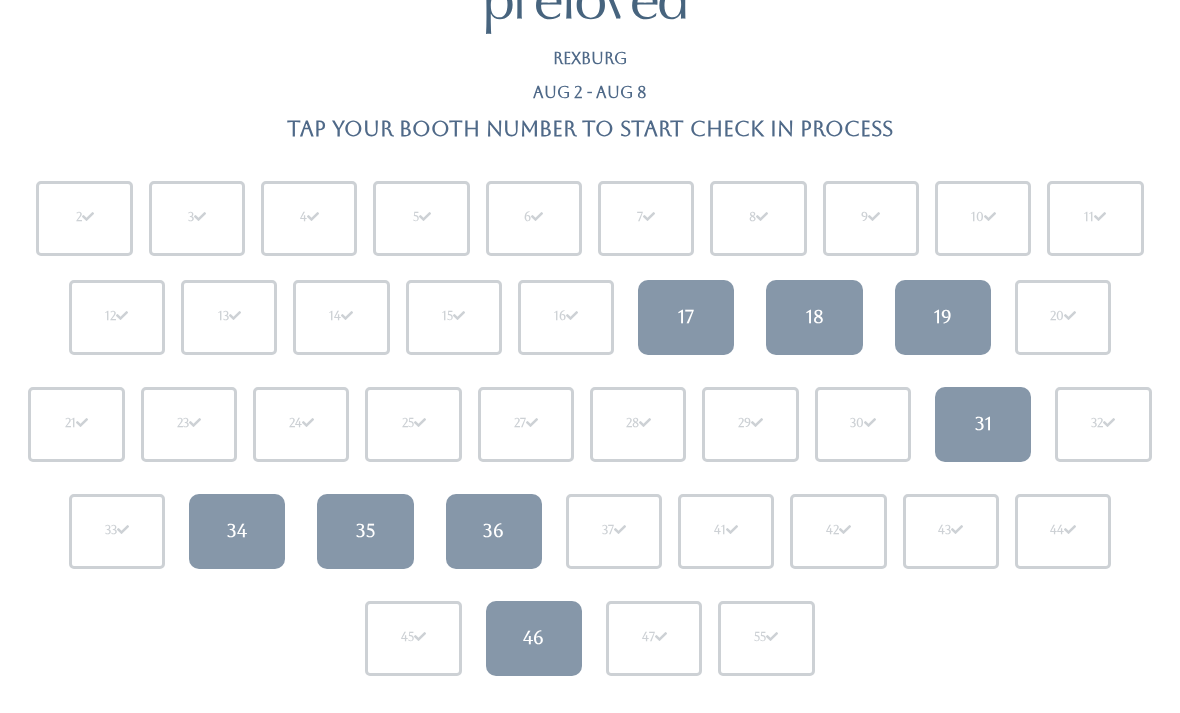 click on "17" at bounding box center [686, 318] 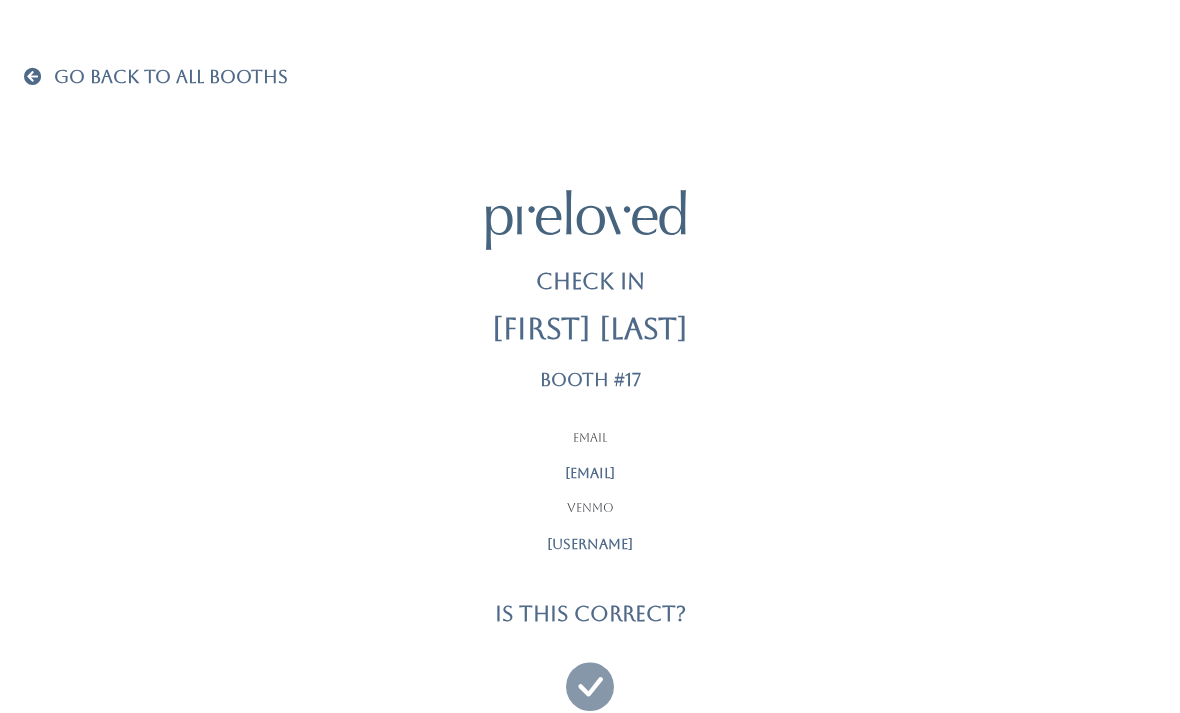 scroll, scrollTop: 0, scrollLeft: 0, axis: both 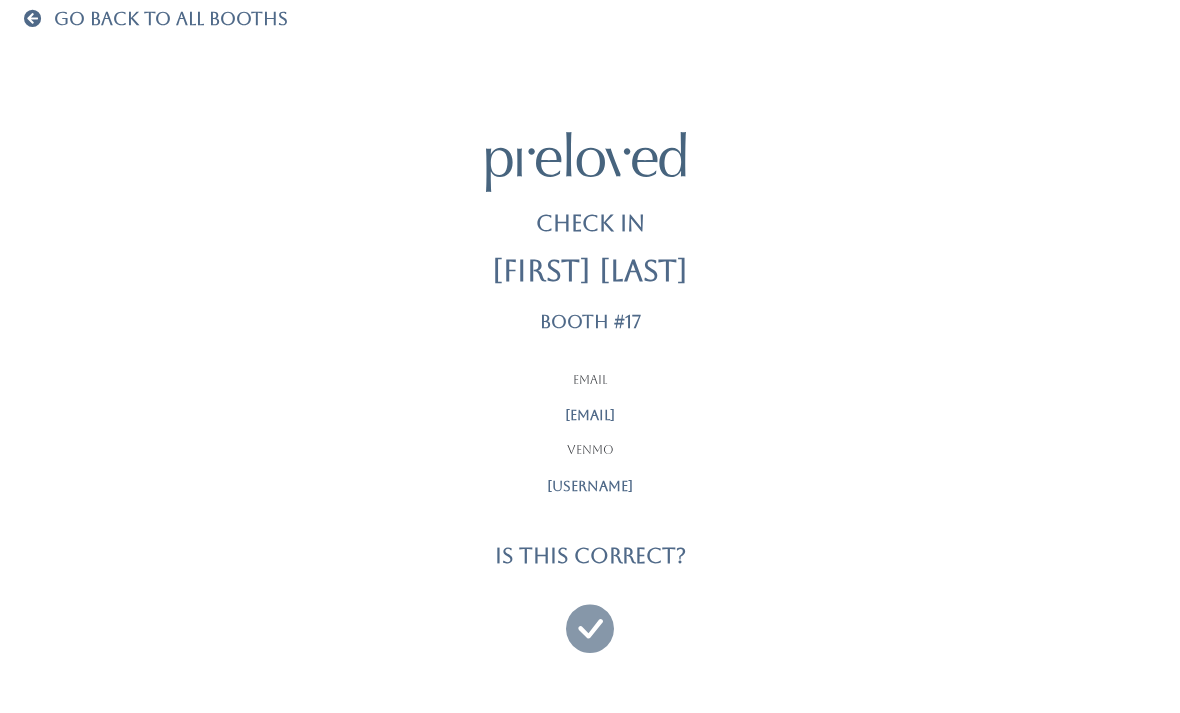 click at bounding box center [590, 619] 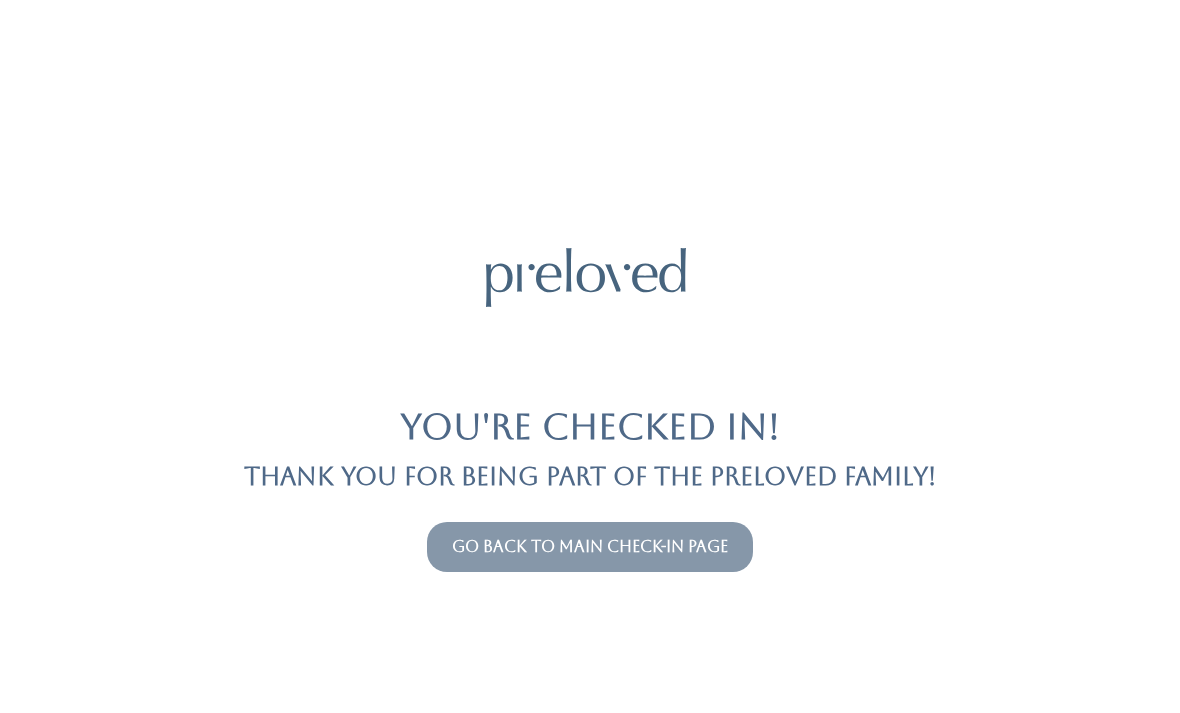 scroll, scrollTop: 0, scrollLeft: 0, axis: both 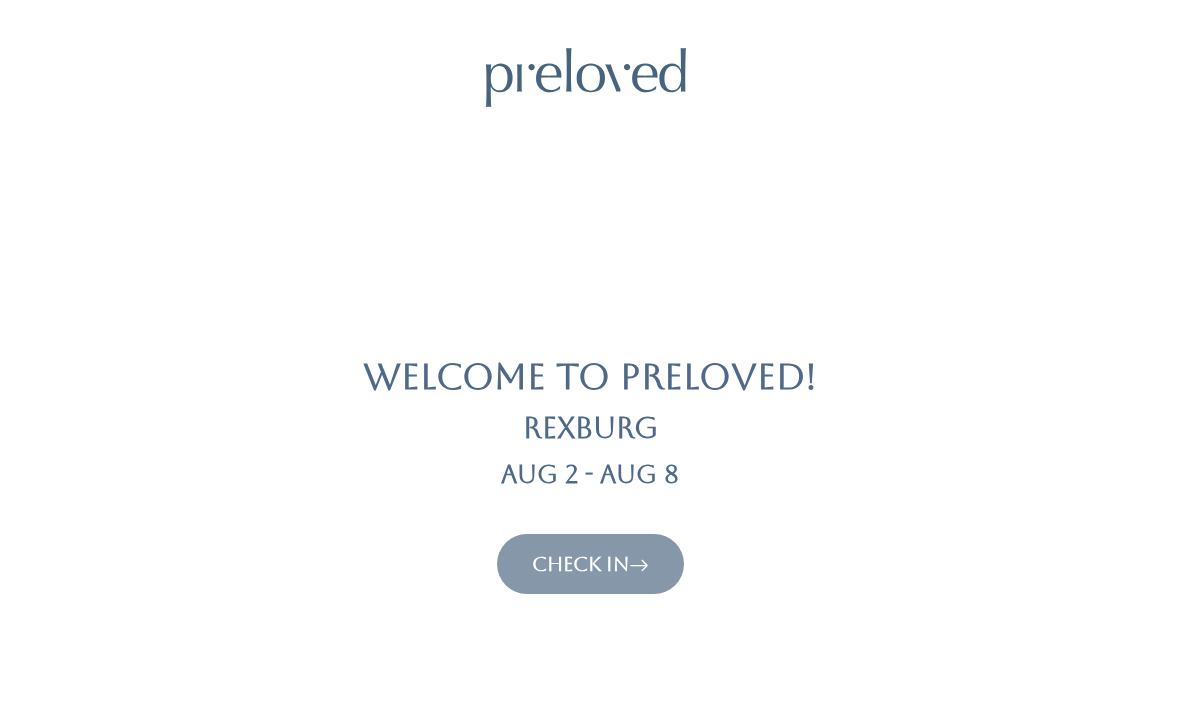 click on "Check In" at bounding box center (590, 564) 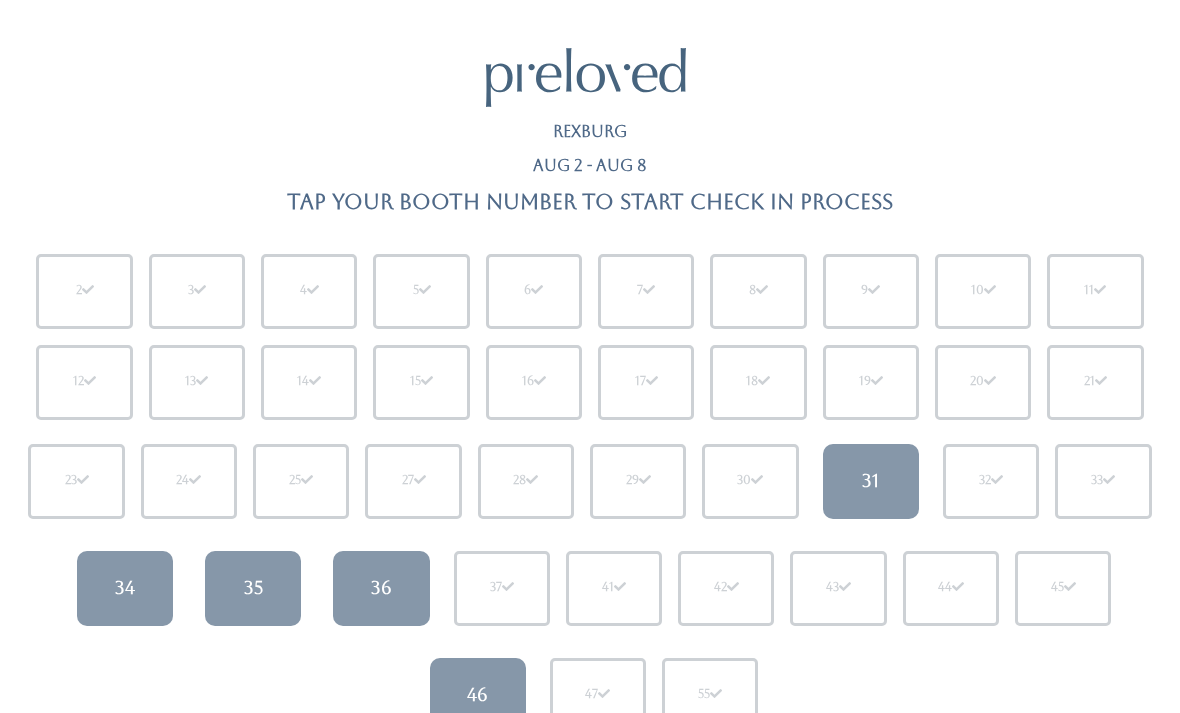 scroll, scrollTop: 0, scrollLeft: 0, axis: both 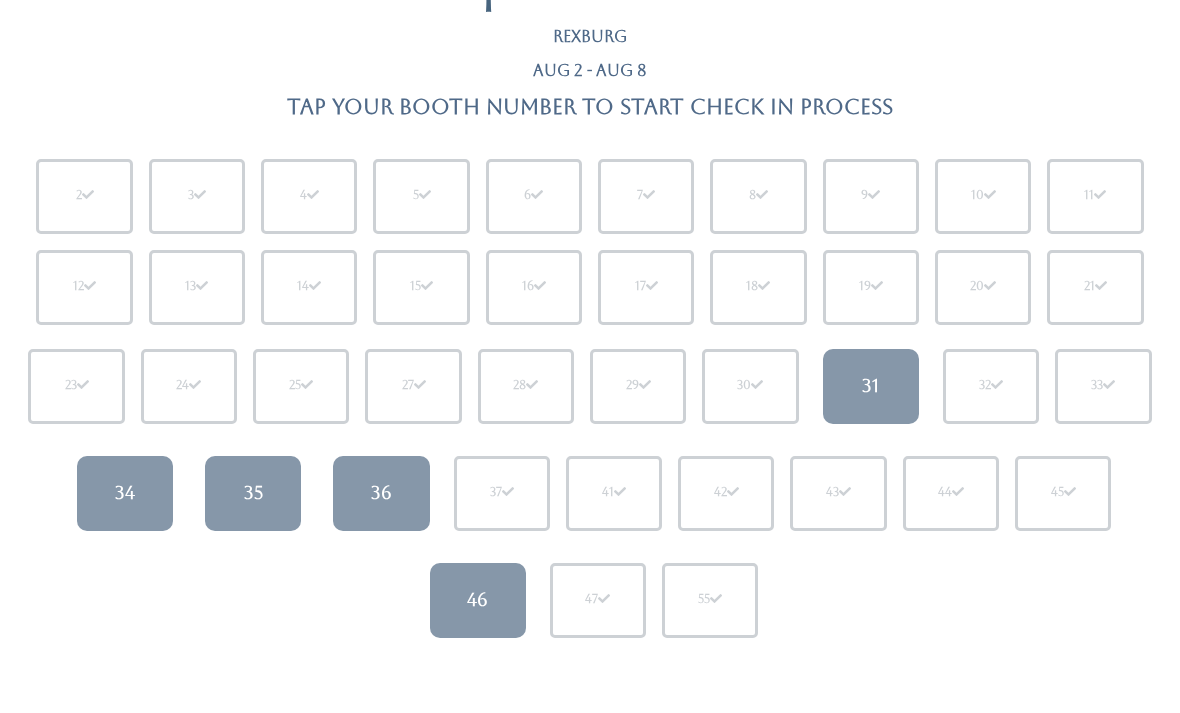 click on "31" at bounding box center [871, 386] 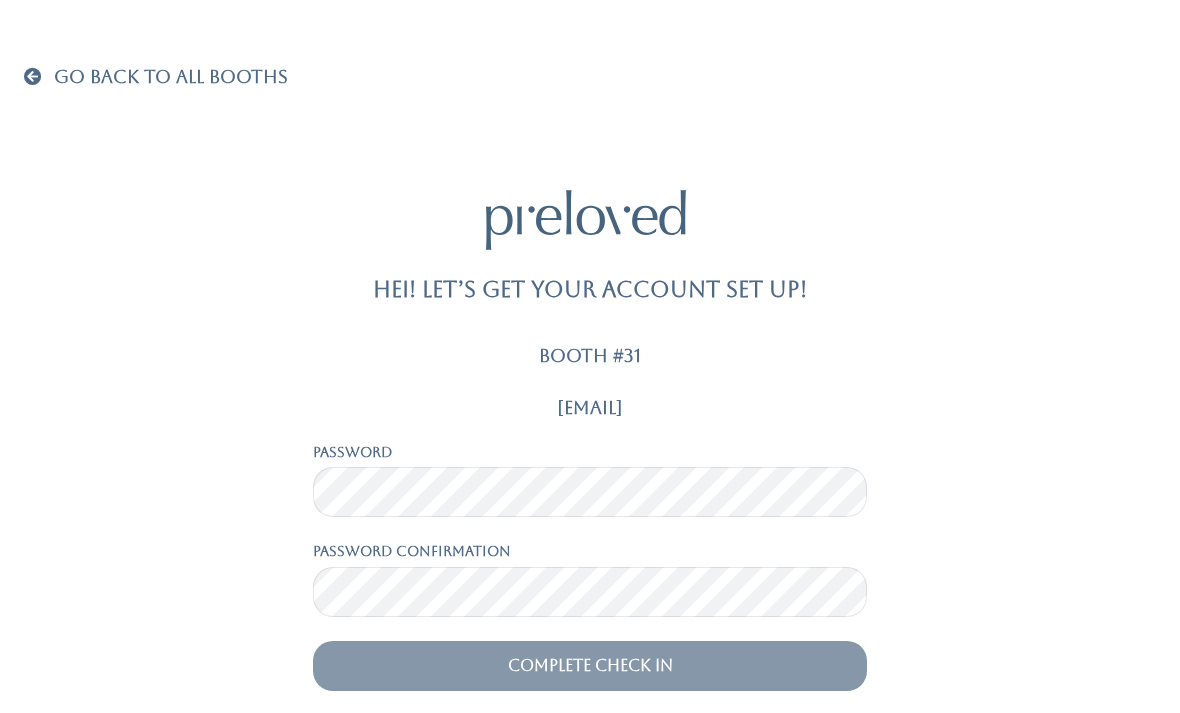 scroll, scrollTop: 0, scrollLeft: 0, axis: both 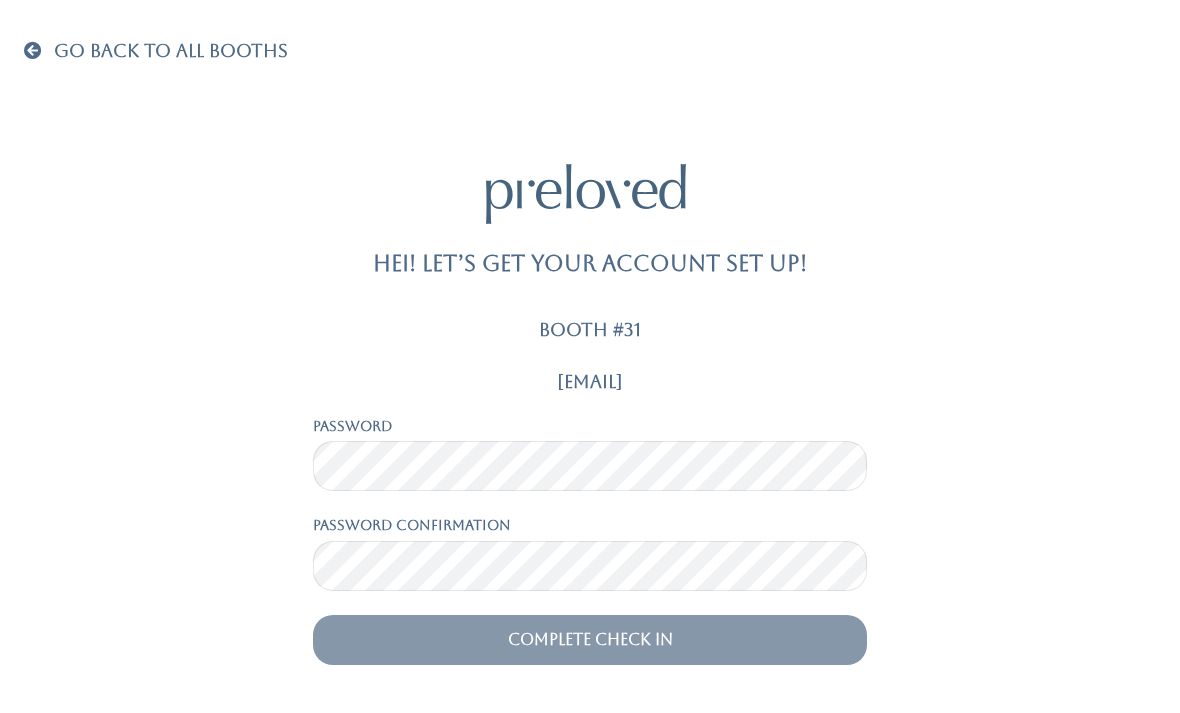 click on "Go Back To All Booths" at bounding box center (156, 52) 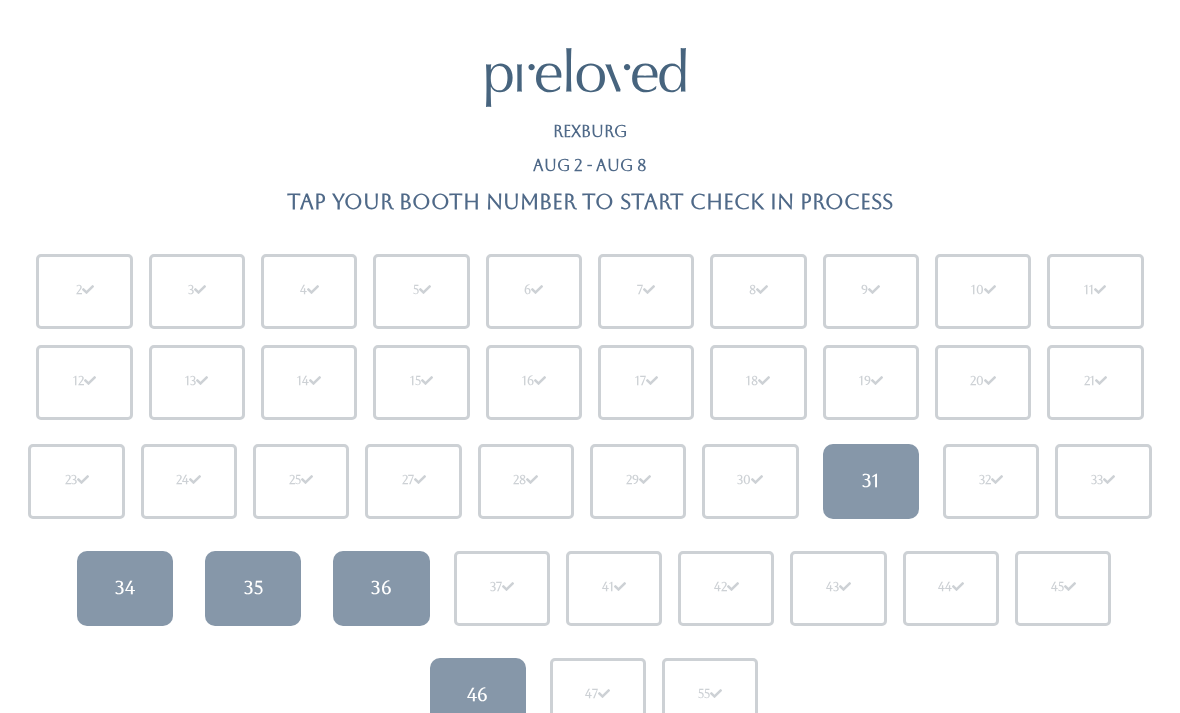scroll, scrollTop: 0, scrollLeft: 0, axis: both 